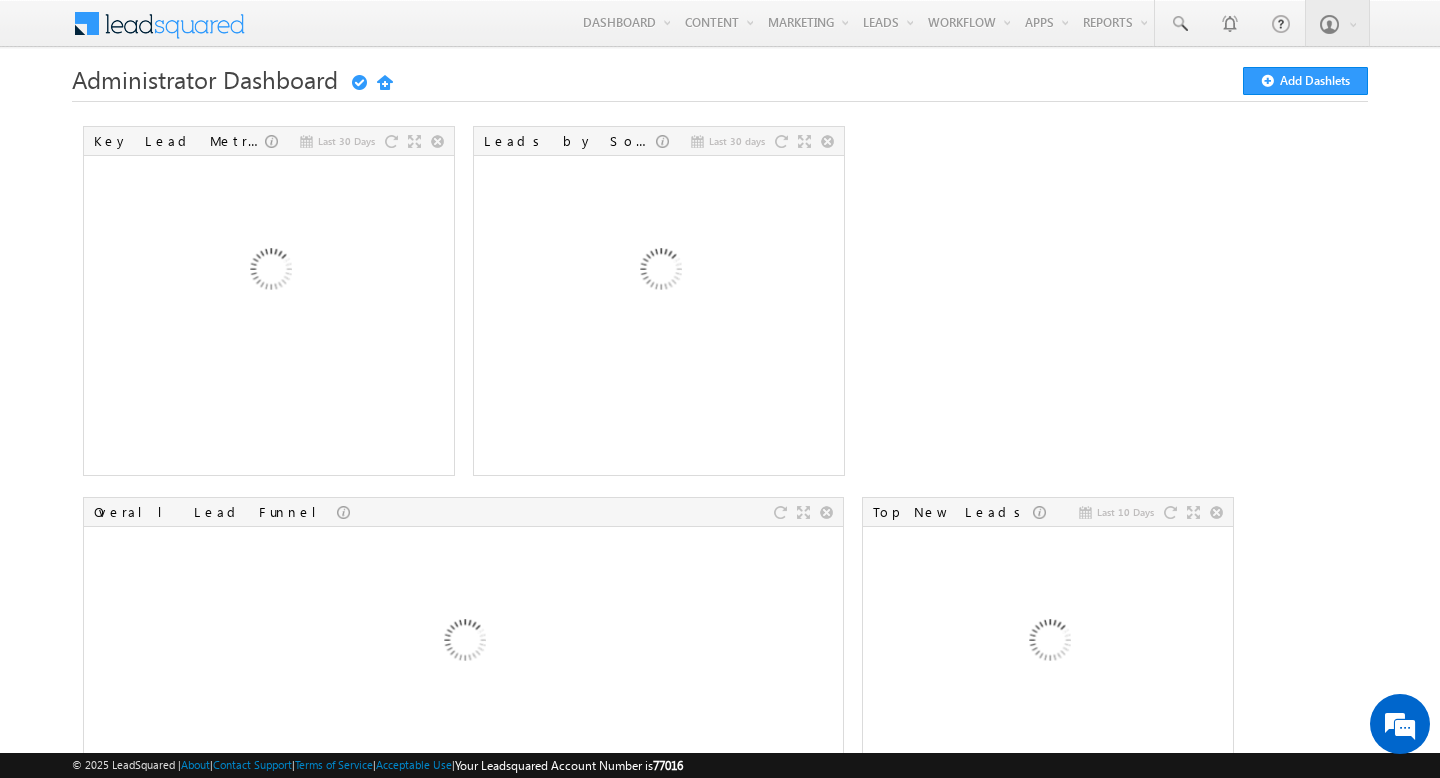 scroll, scrollTop: 0, scrollLeft: 0, axis: both 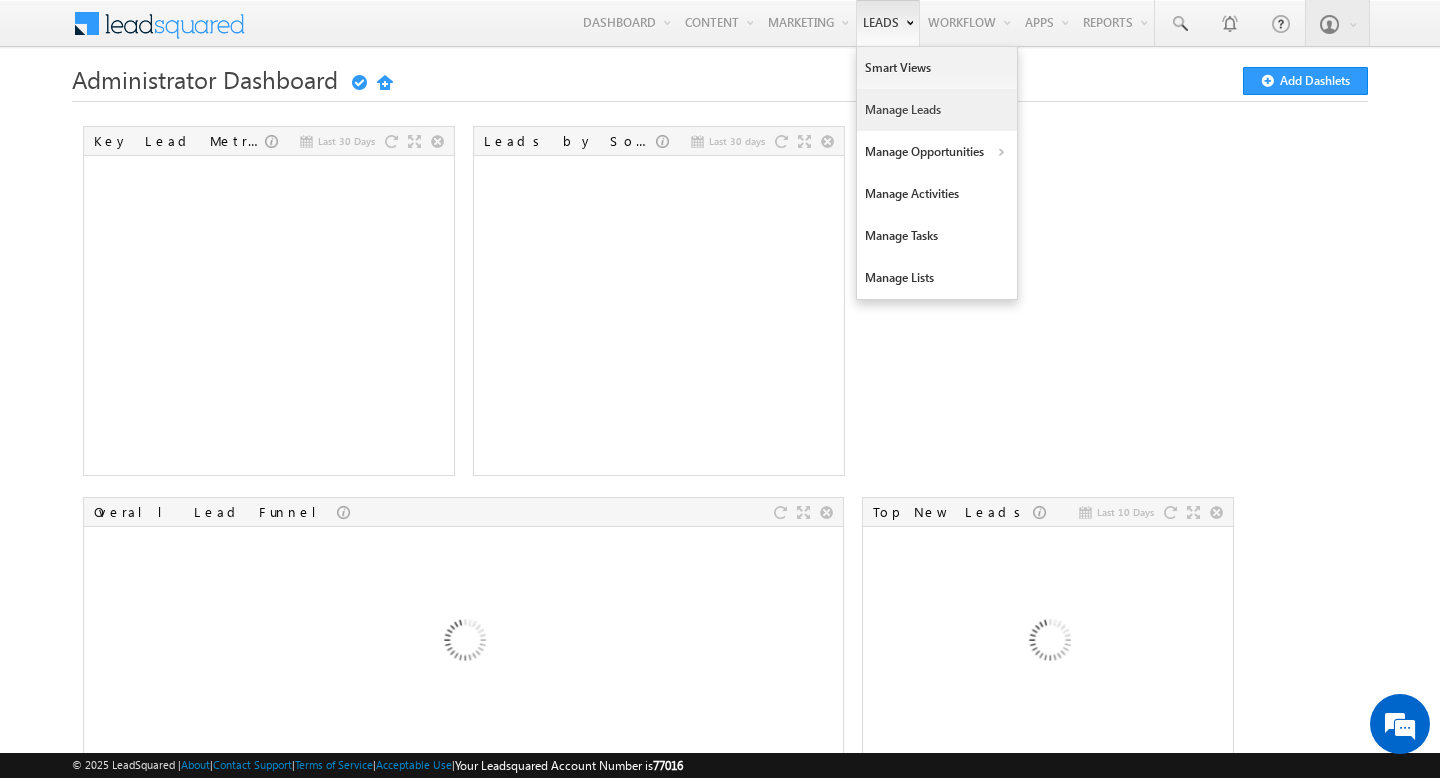 click on "Manage Leads" at bounding box center (937, 110) 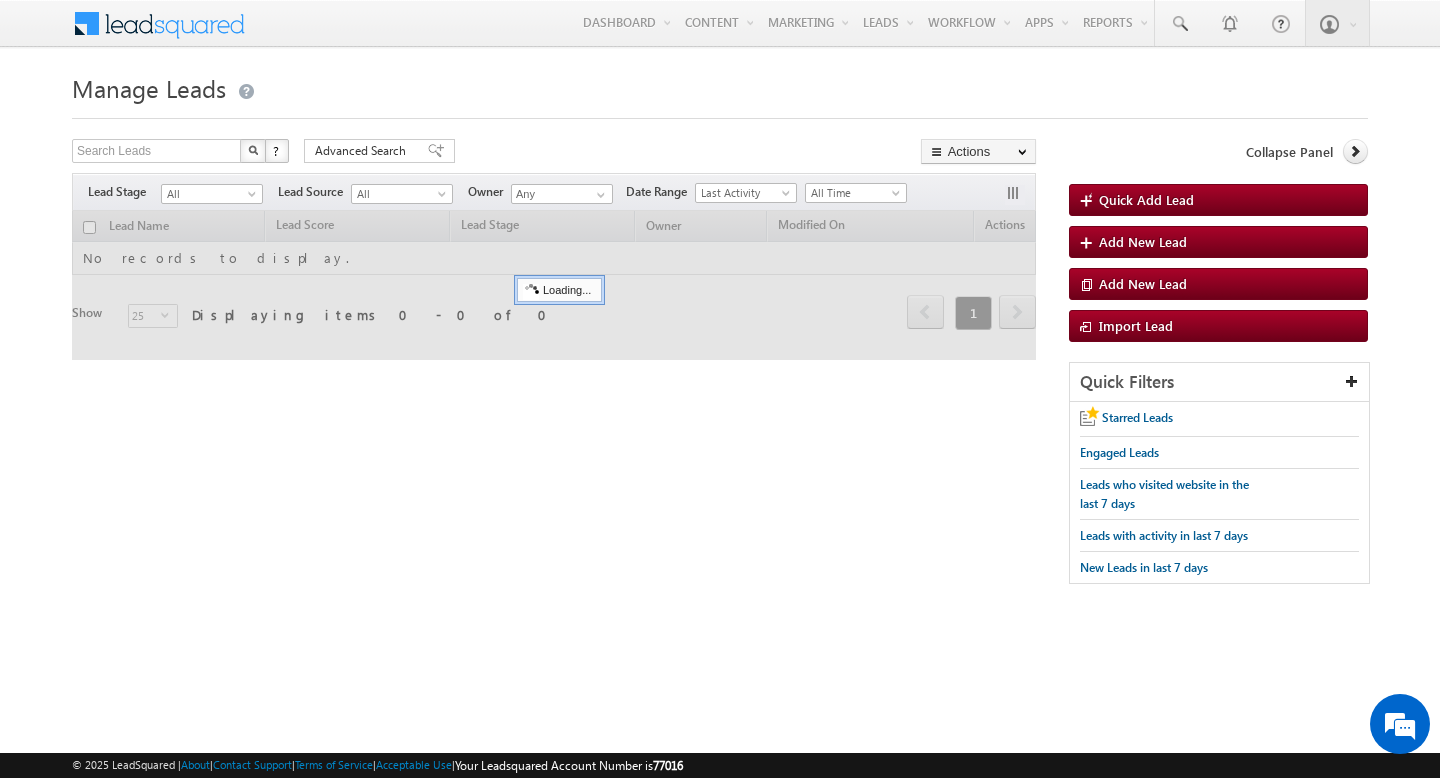 scroll, scrollTop: 0, scrollLeft: 0, axis: both 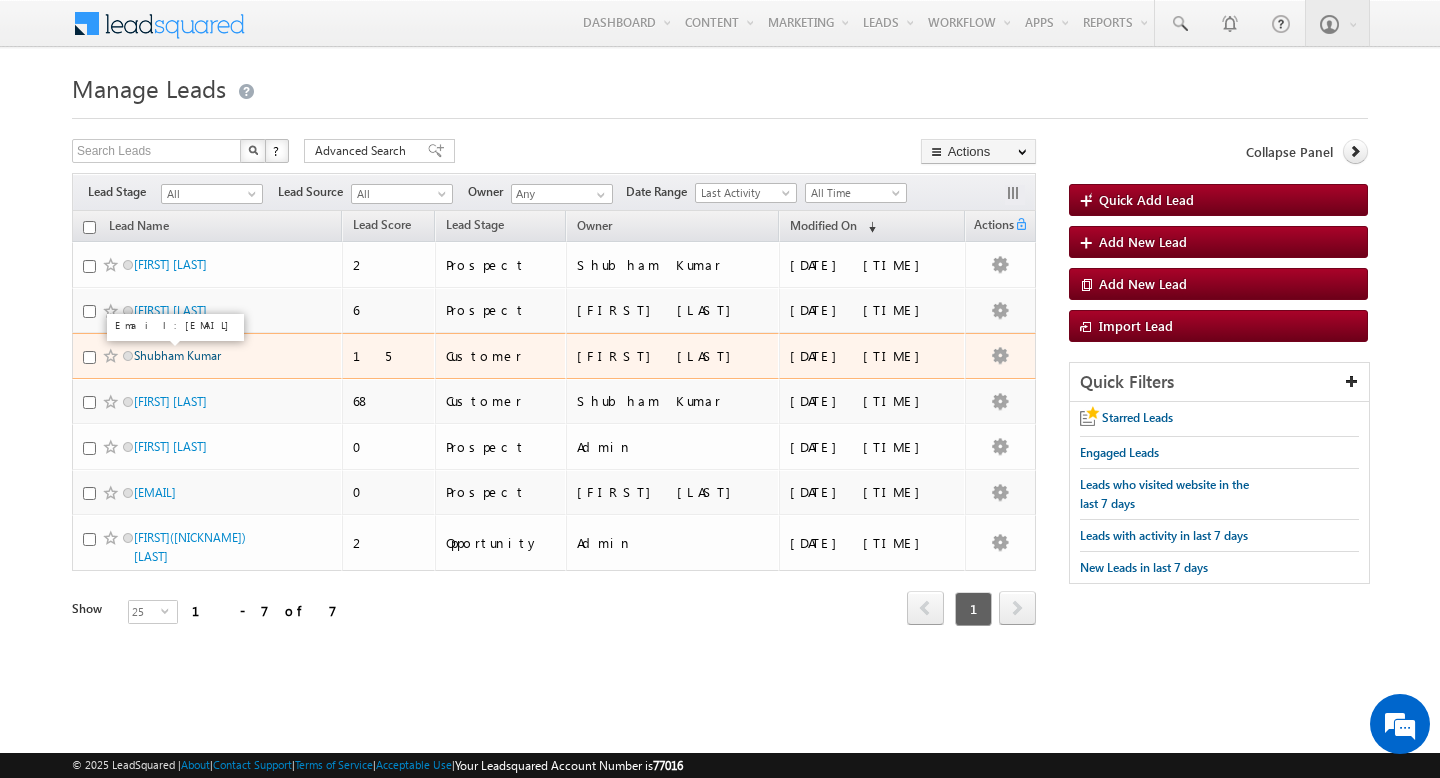 click on "Shubham Kumar" at bounding box center [177, 355] 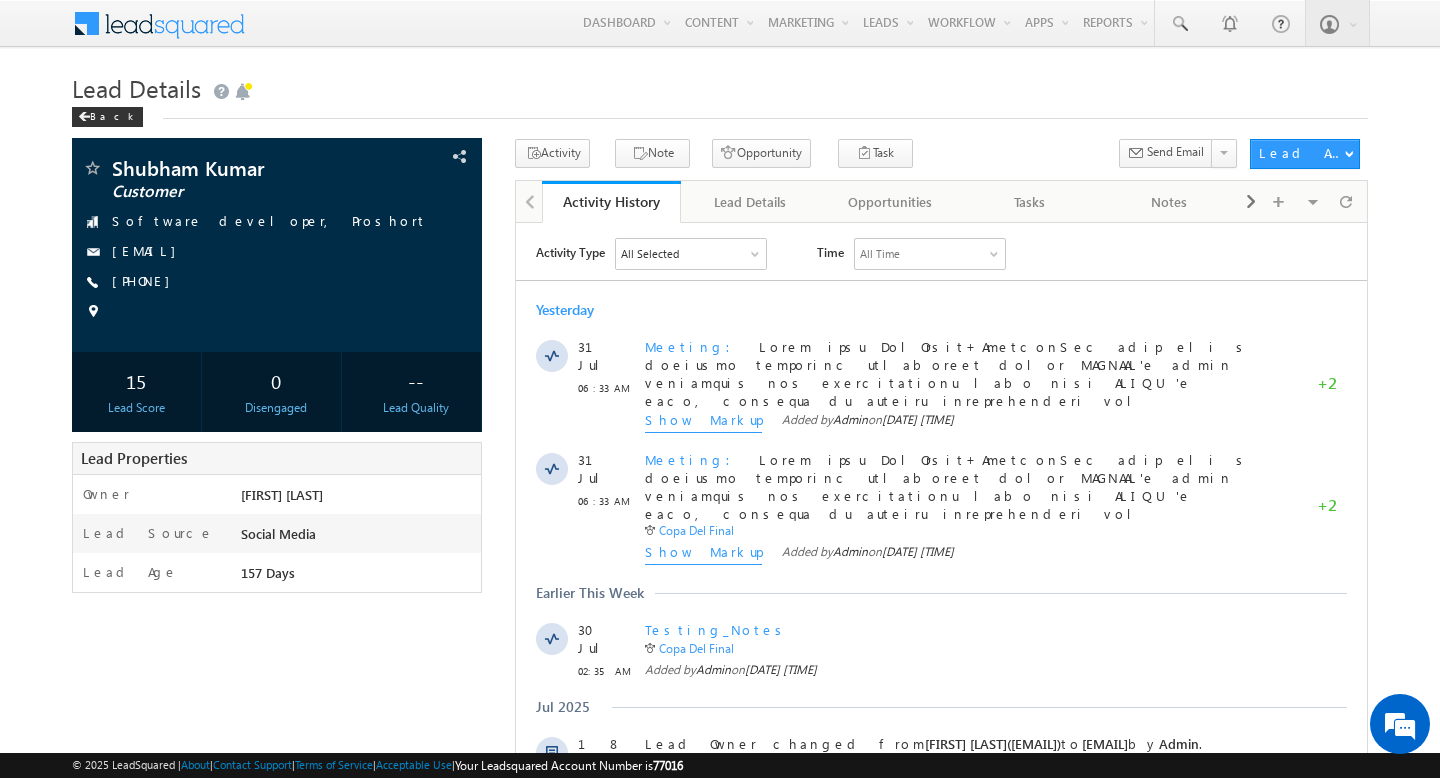scroll, scrollTop: 0, scrollLeft: 0, axis: both 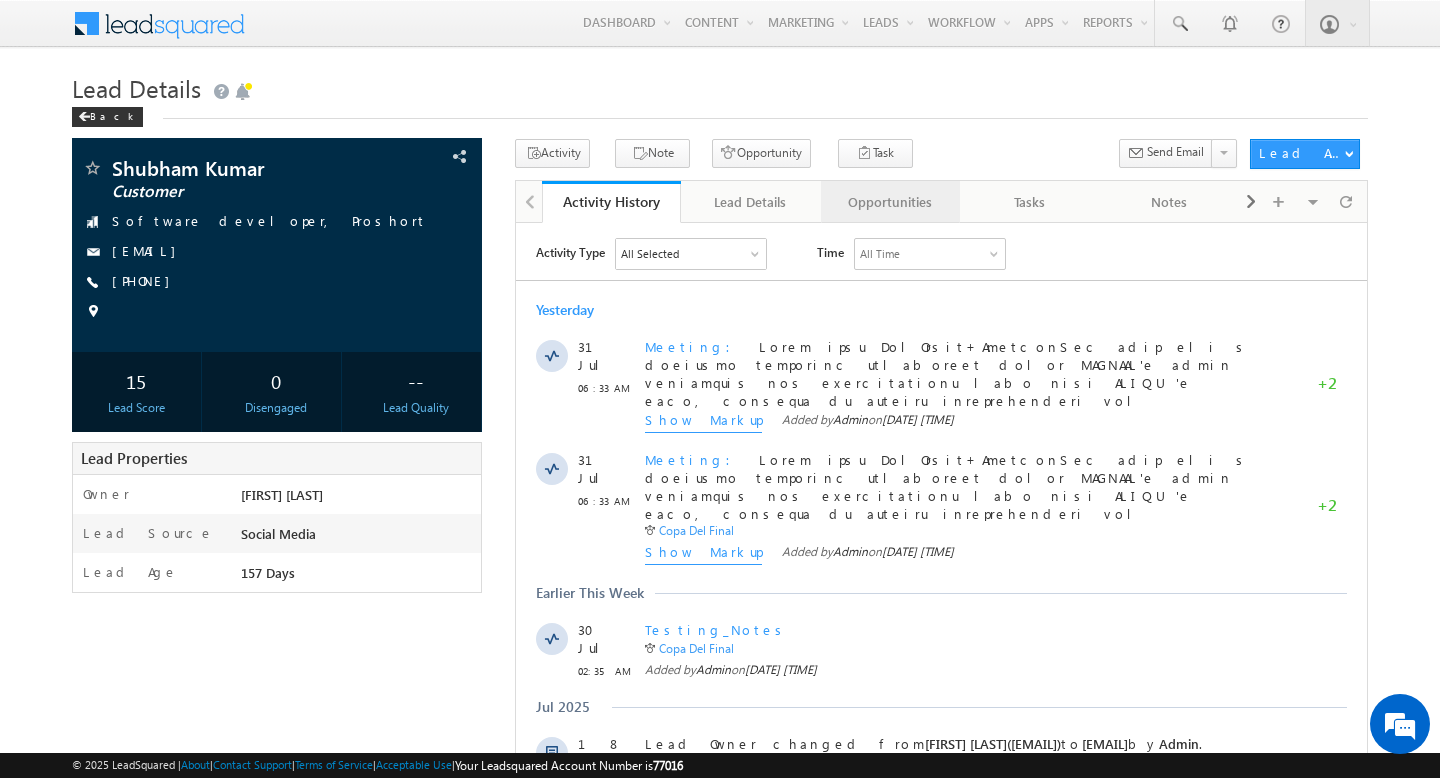 click on "Opportunities" at bounding box center (890, 202) 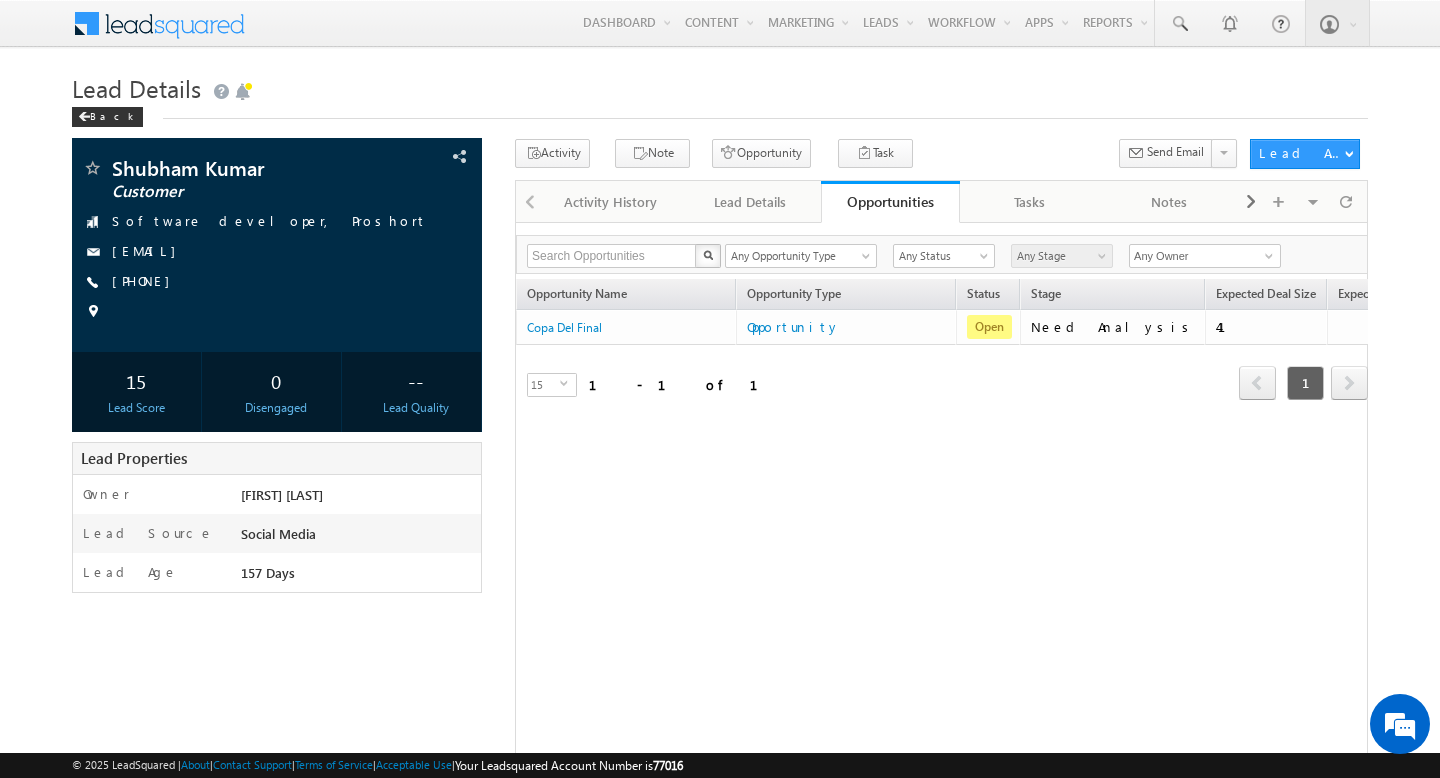 scroll, scrollTop: 0, scrollLeft: 0, axis: both 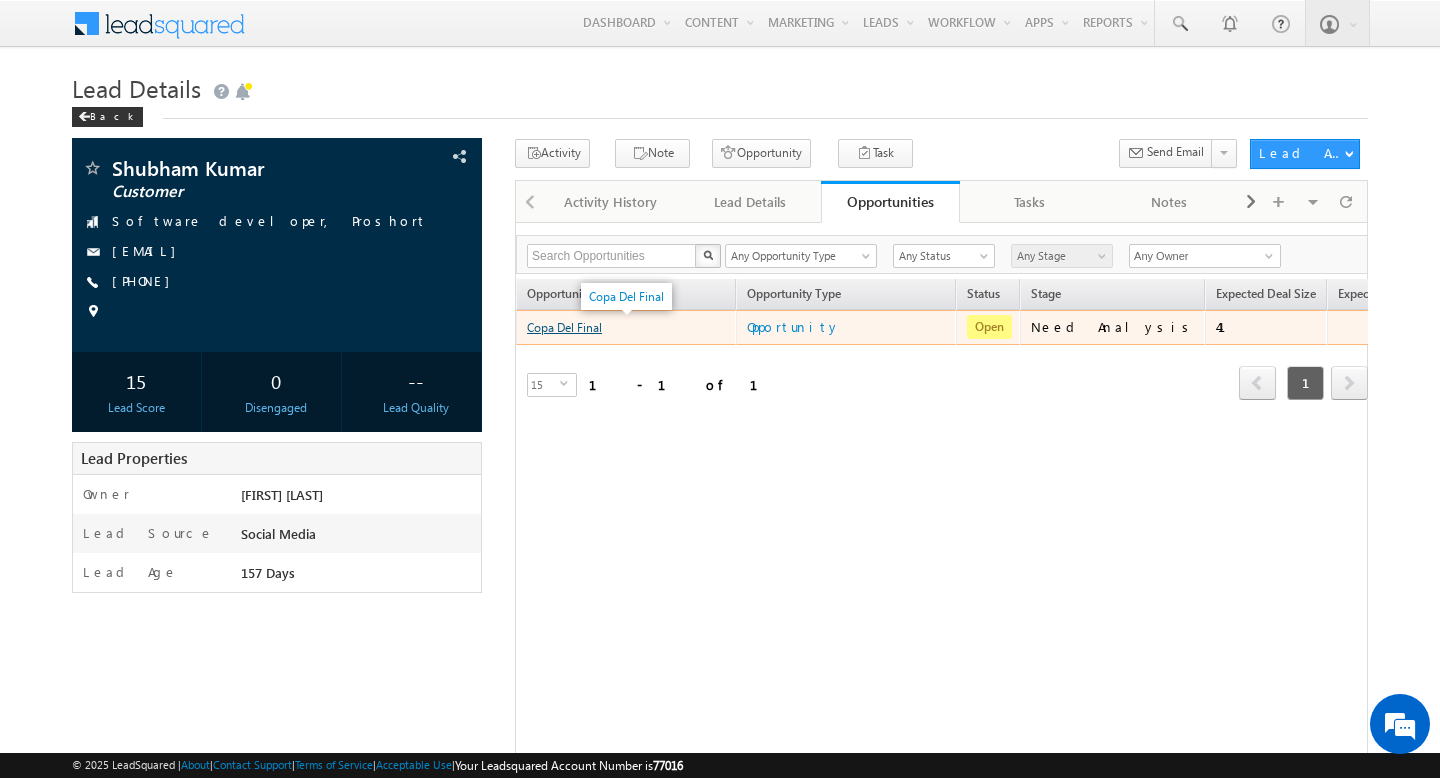 click on "Copa Del Final" at bounding box center (564, 327) 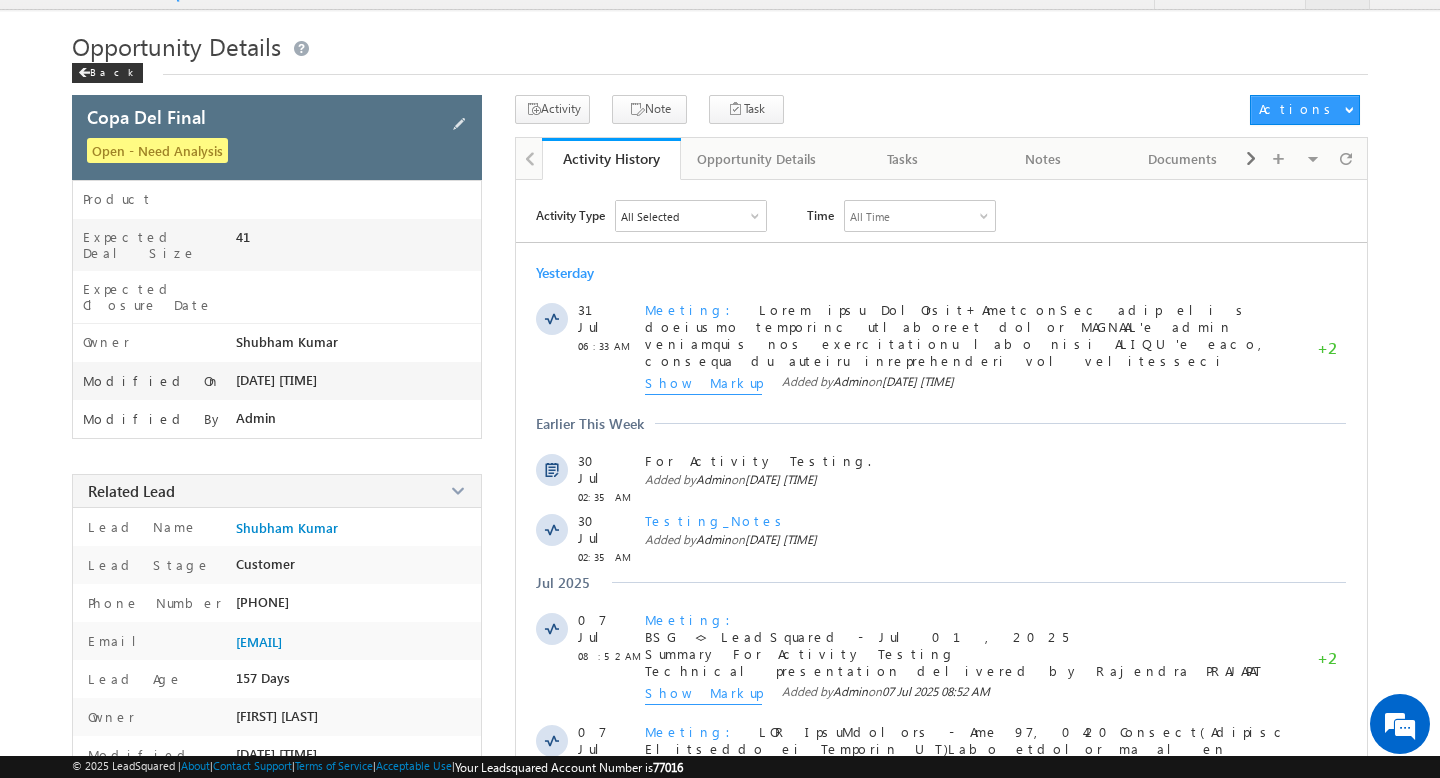 scroll, scrollTop: 0, scrollLeft: 0, axis: both 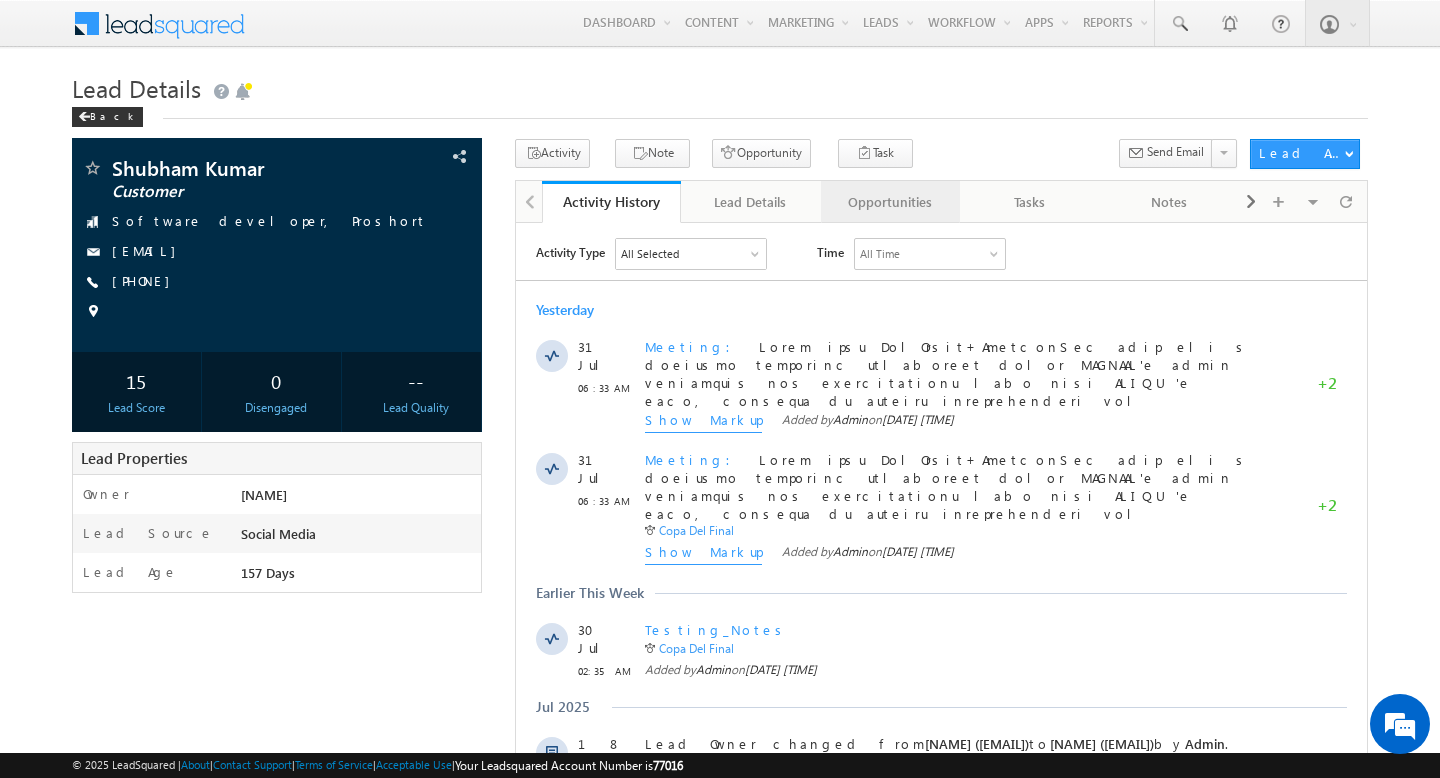 click on "Opportunities" at bounding box center (890, 202) 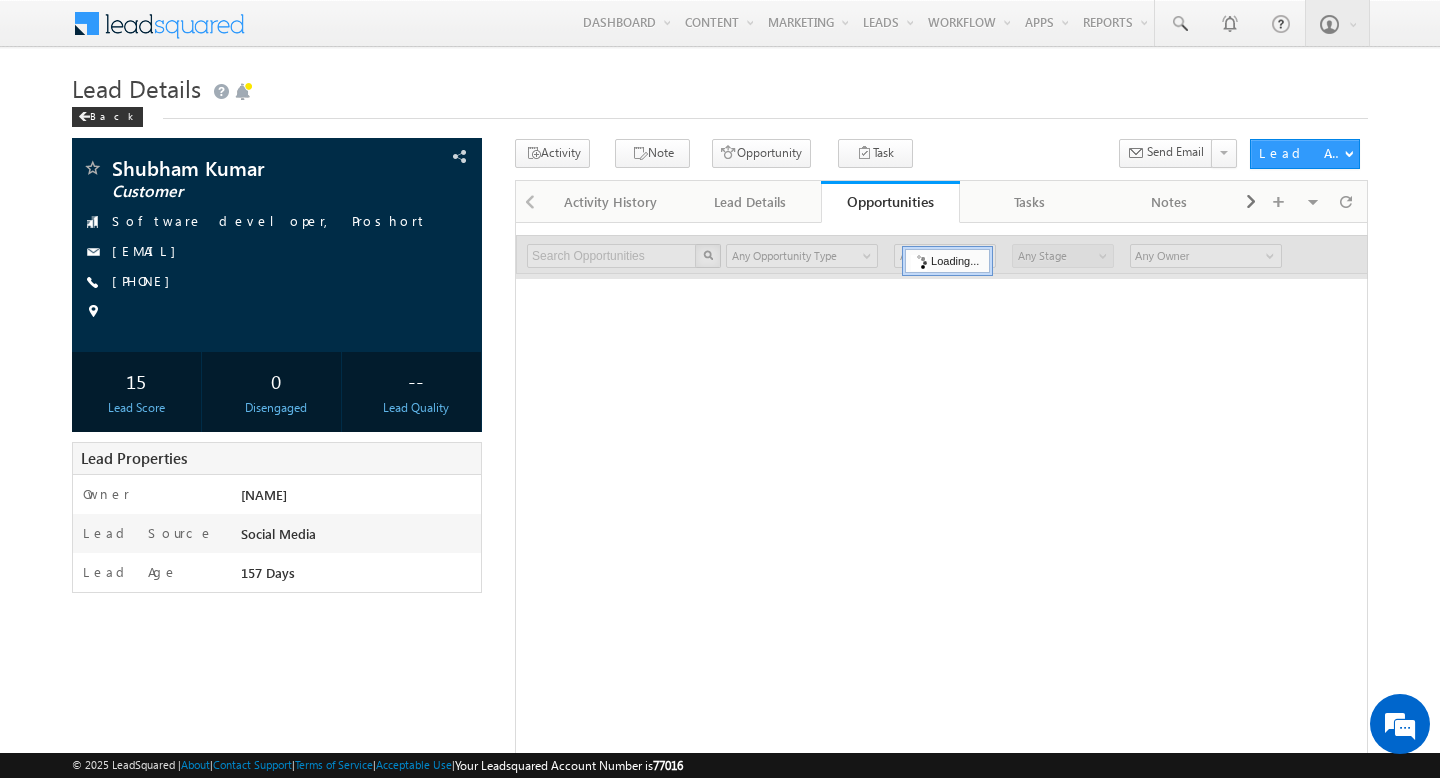 scroll, scrollTop: 0, scrollLeft: 0, axis: both 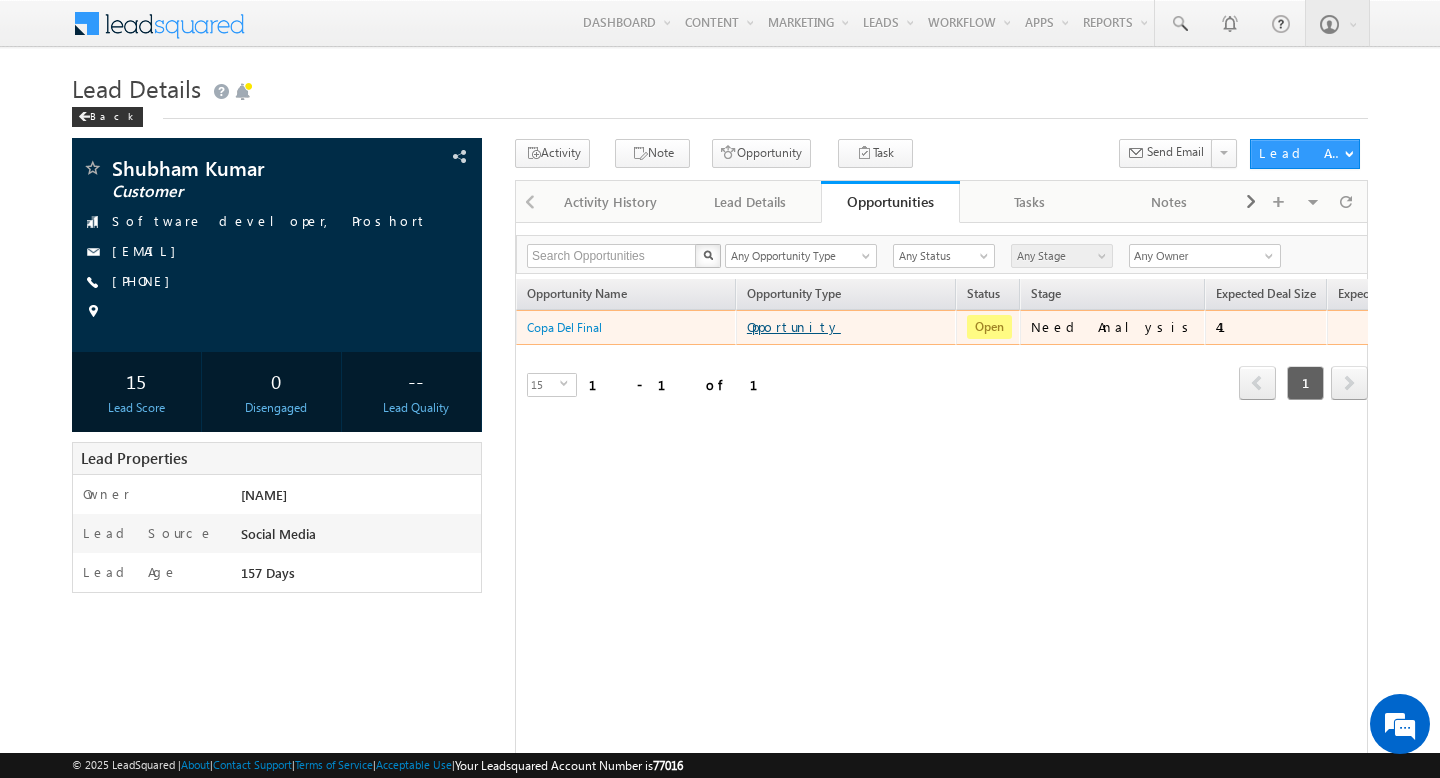 click on "Opportunity" at bounding box center [847, 327] 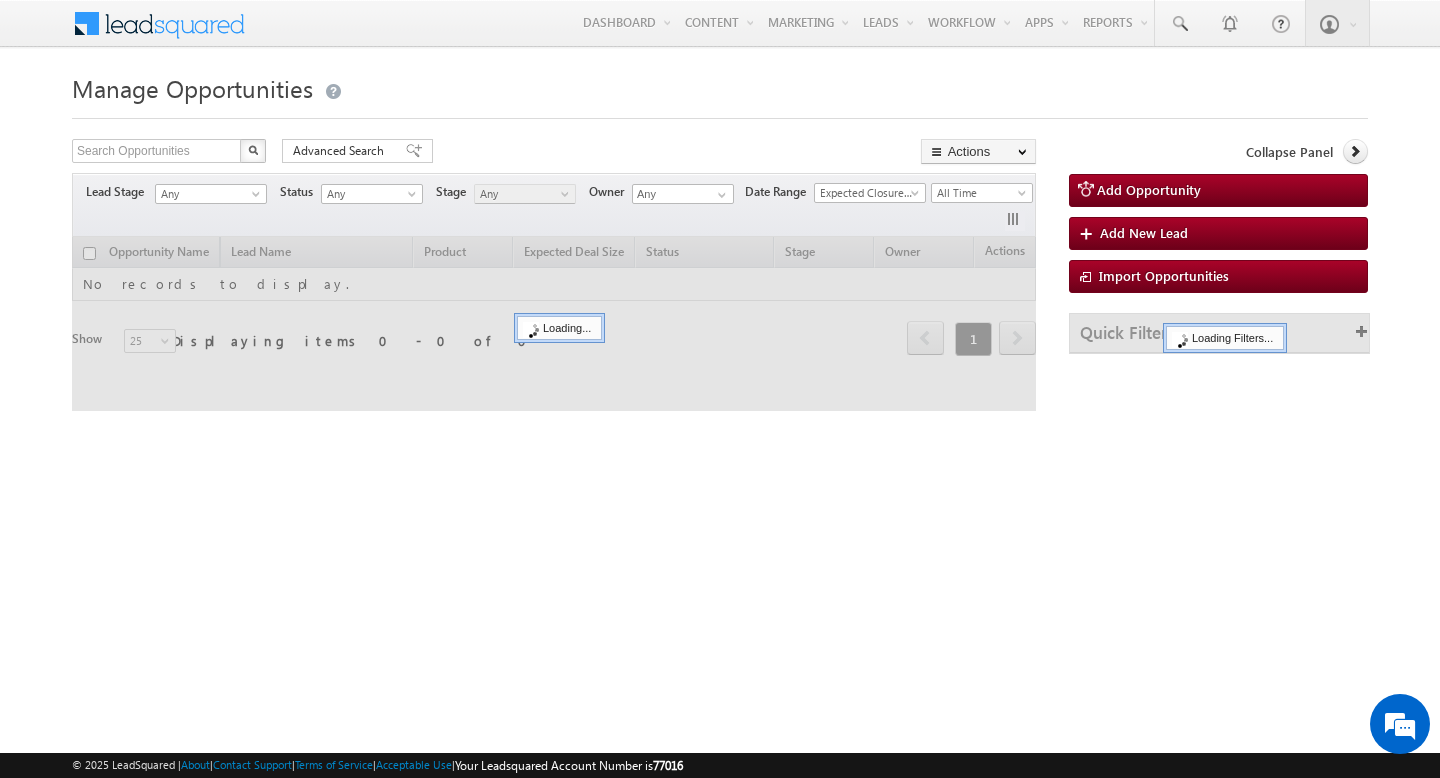 scroll, scrollTop: 0, scrollLeft: 0, axis: both 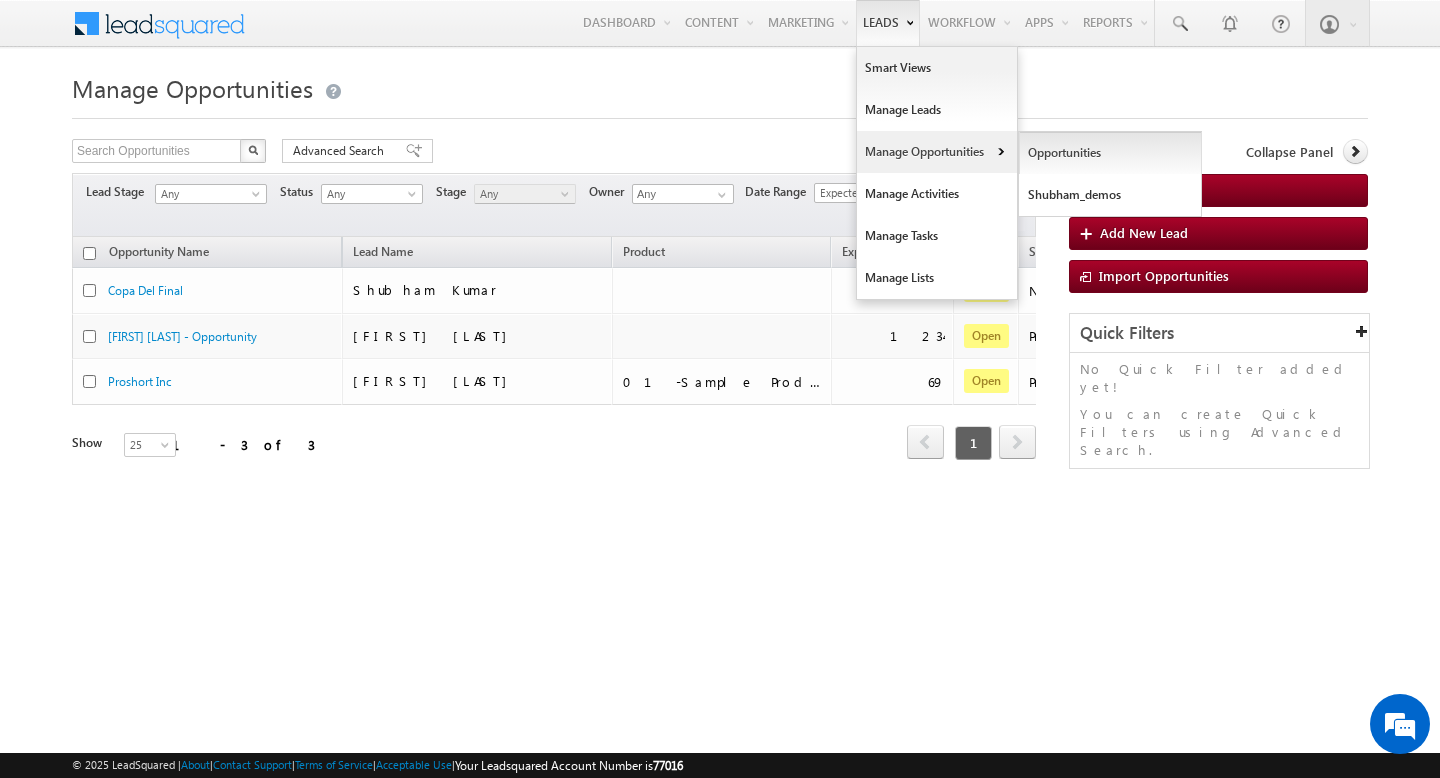 click on "Opportunities" at bounding box center (1110, 153) 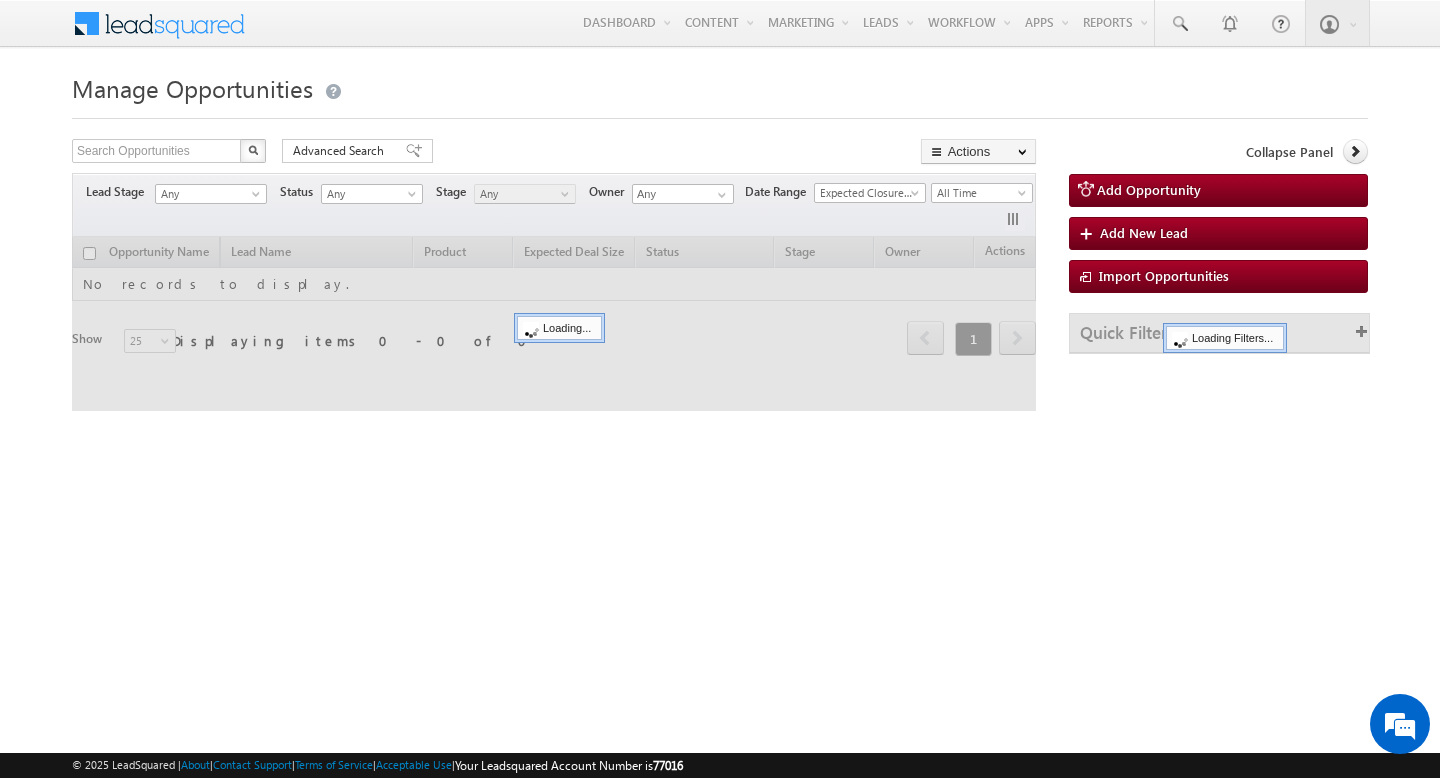scroll, scrollTop: 0, scrollLeft: 0, axis: both 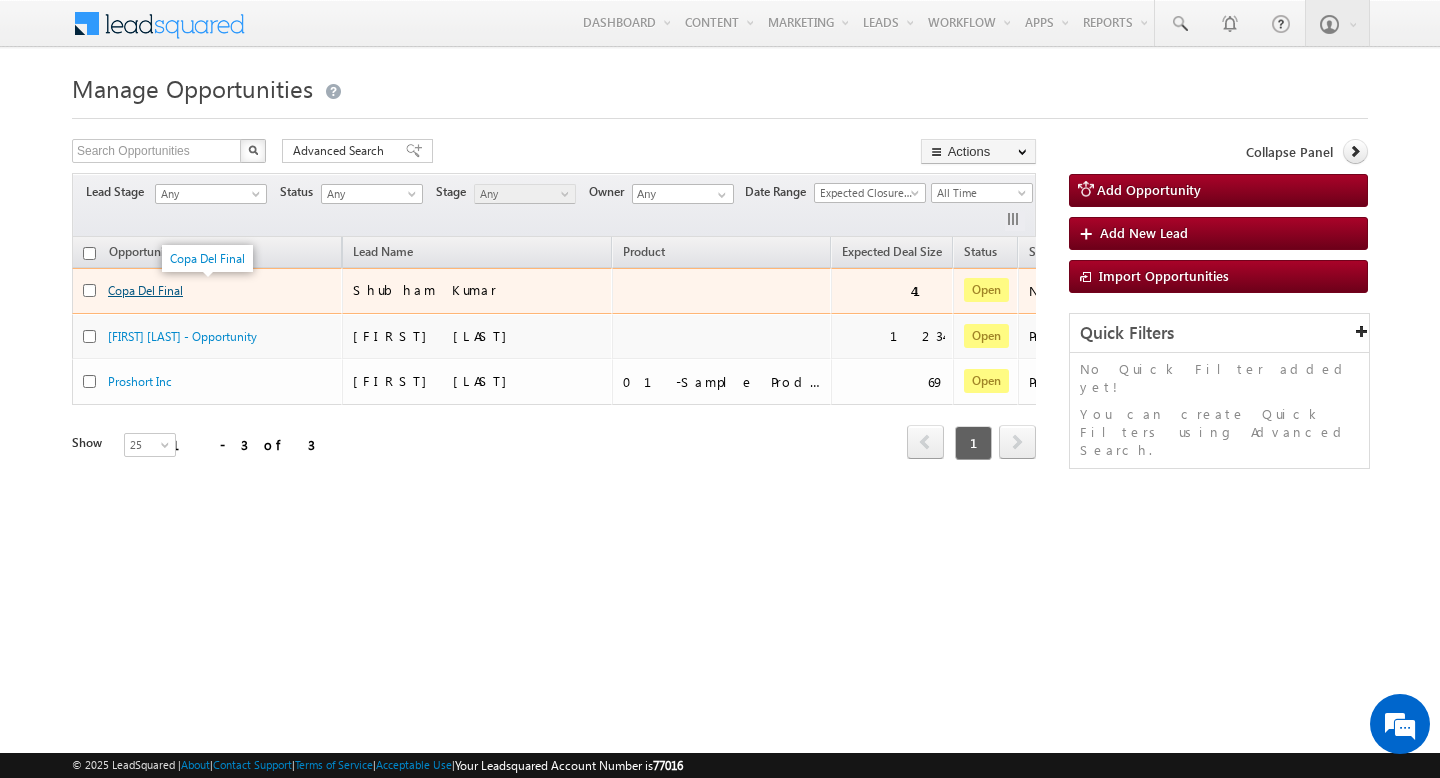 click on "Copa Del Final" at bounding box center [145, 290] 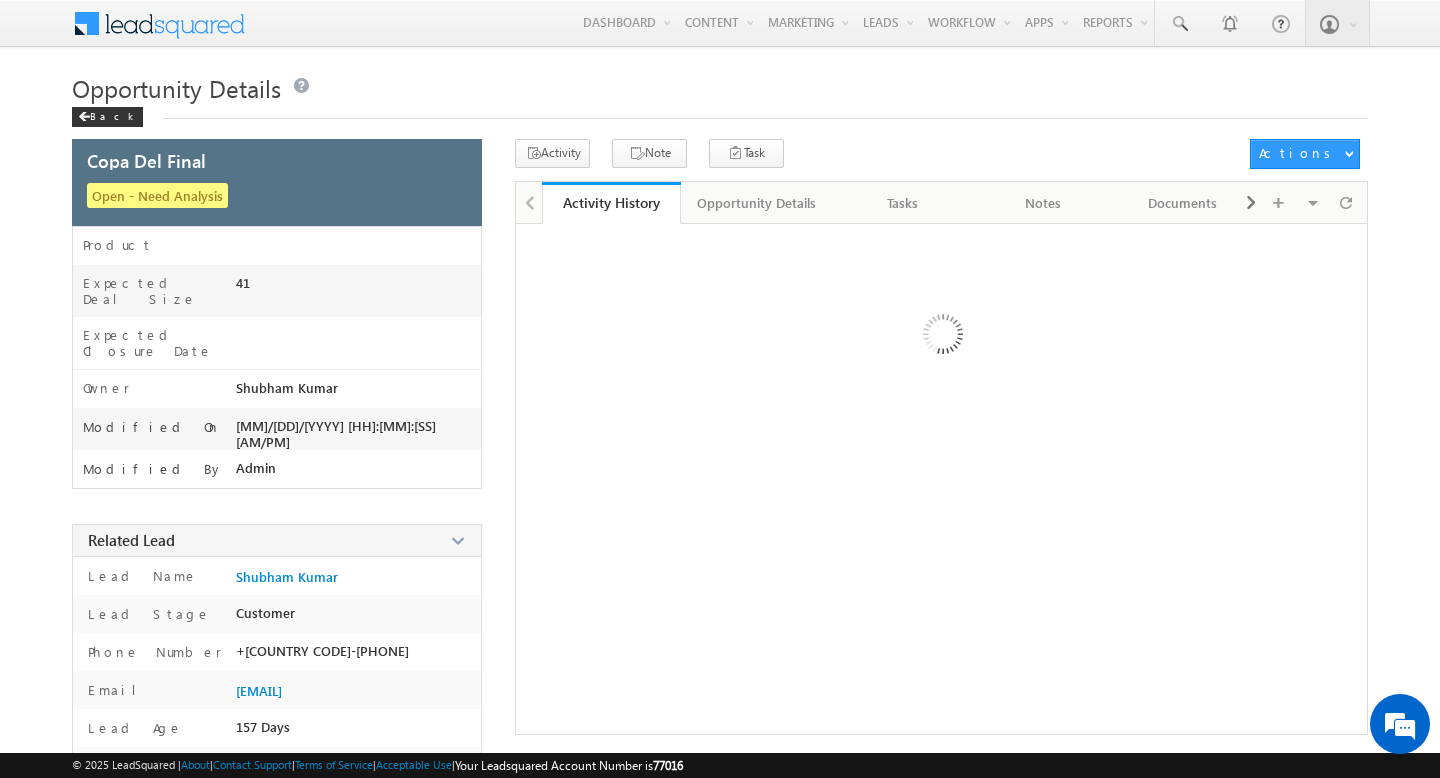 scroll, scrollTop: 0, scrollLeft: 0, axis: both 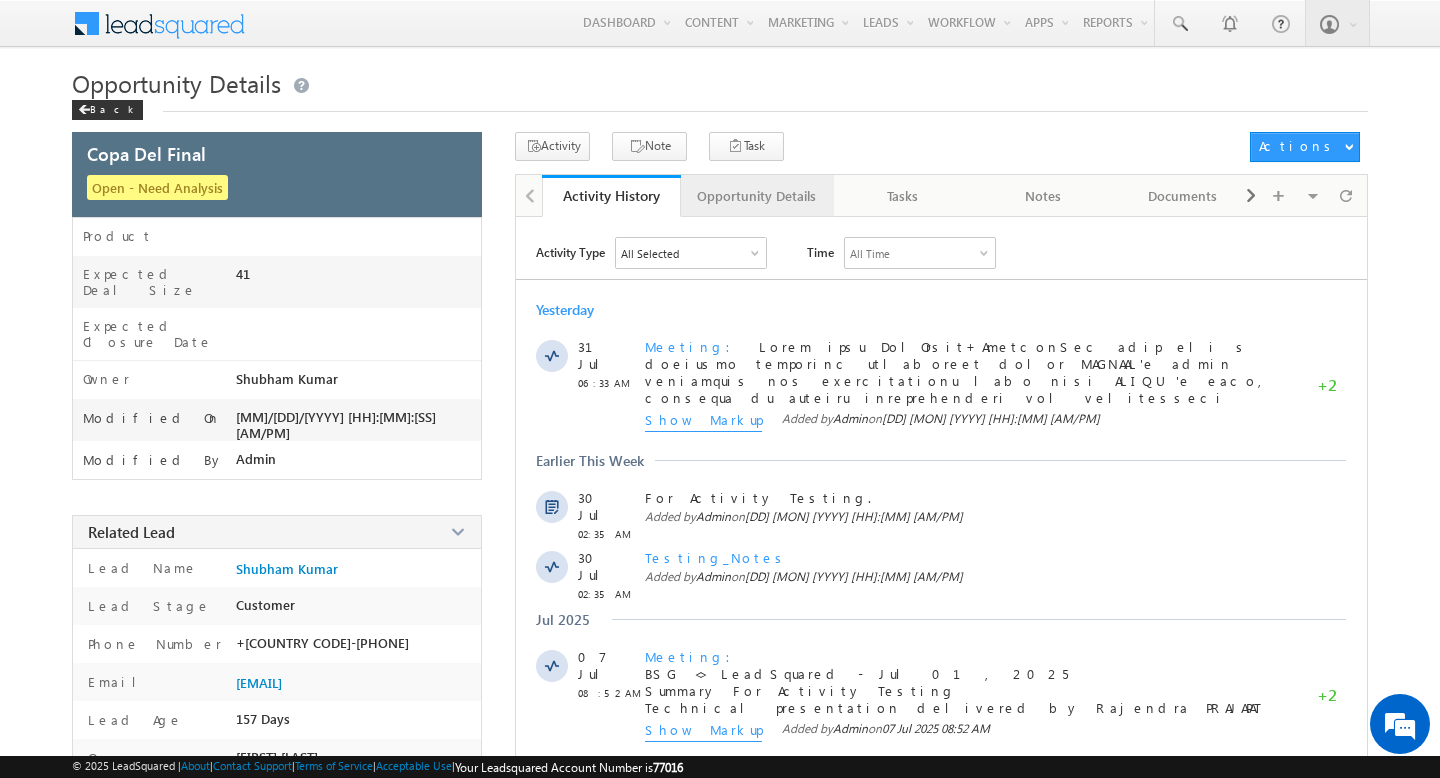 click on "Opportunity Details" at bounding box center [756, 196] 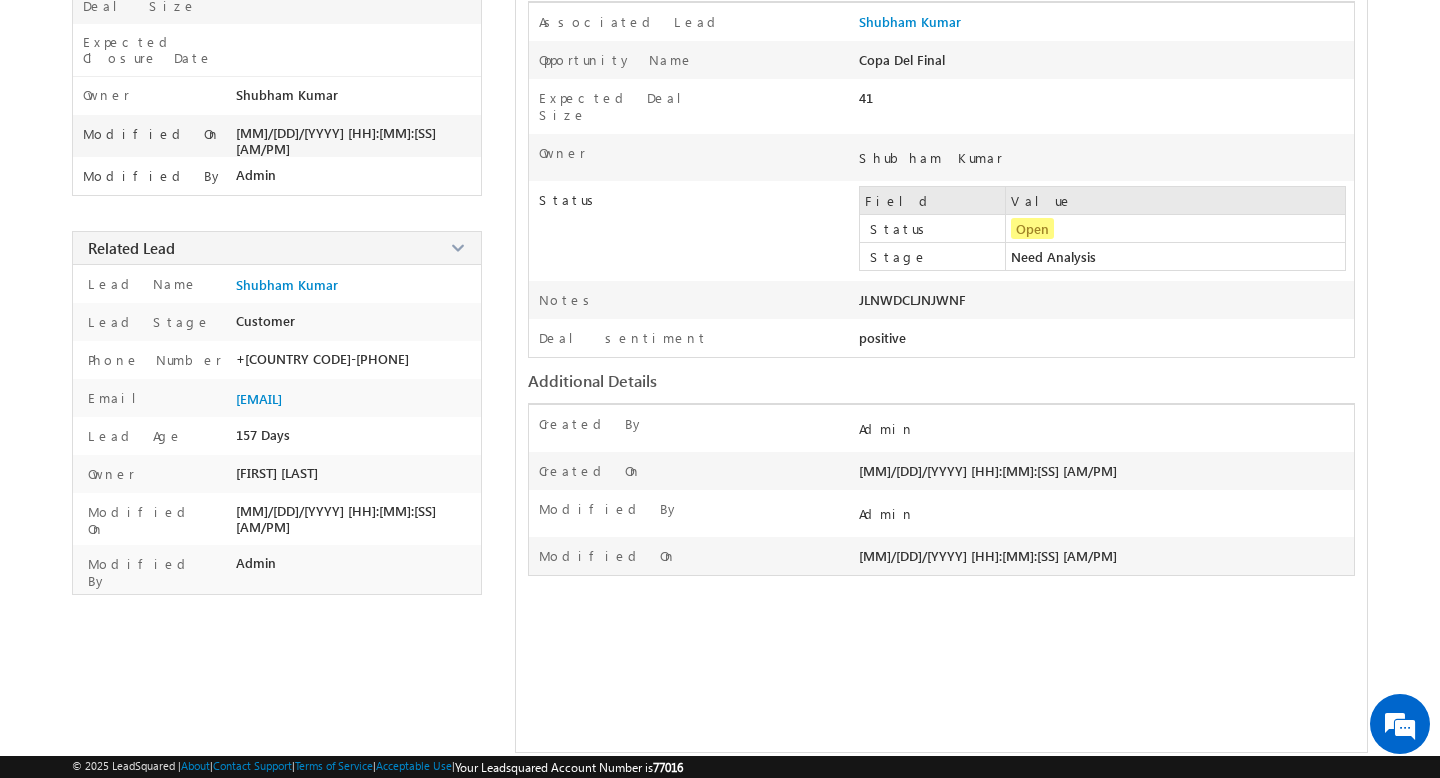 scroll, scrollTop: 309, scrollLeft: 0, axis: vertical 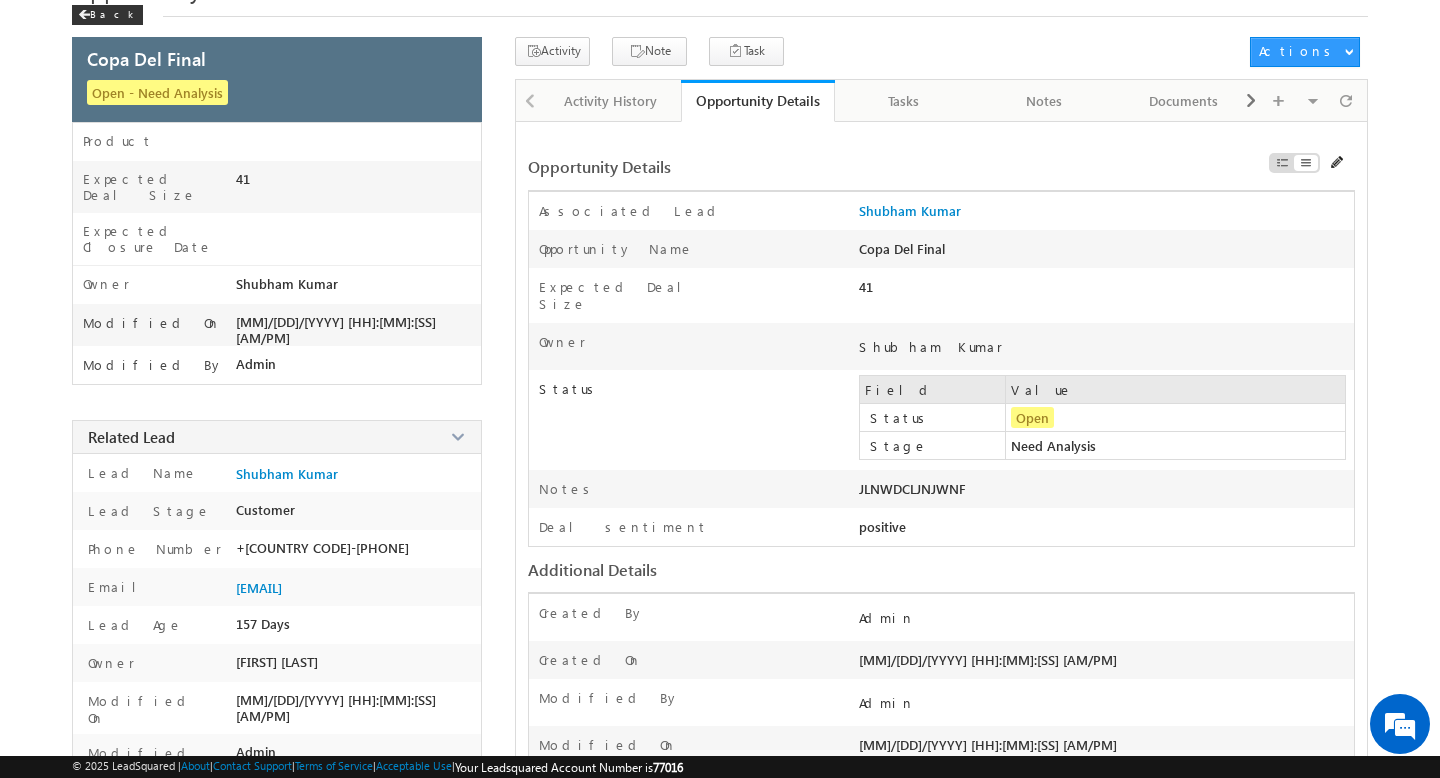 drag, startPoint x: 656, startPoint y: 285, endPoint x: 531, endPoint y: 274, distance: 125.48307 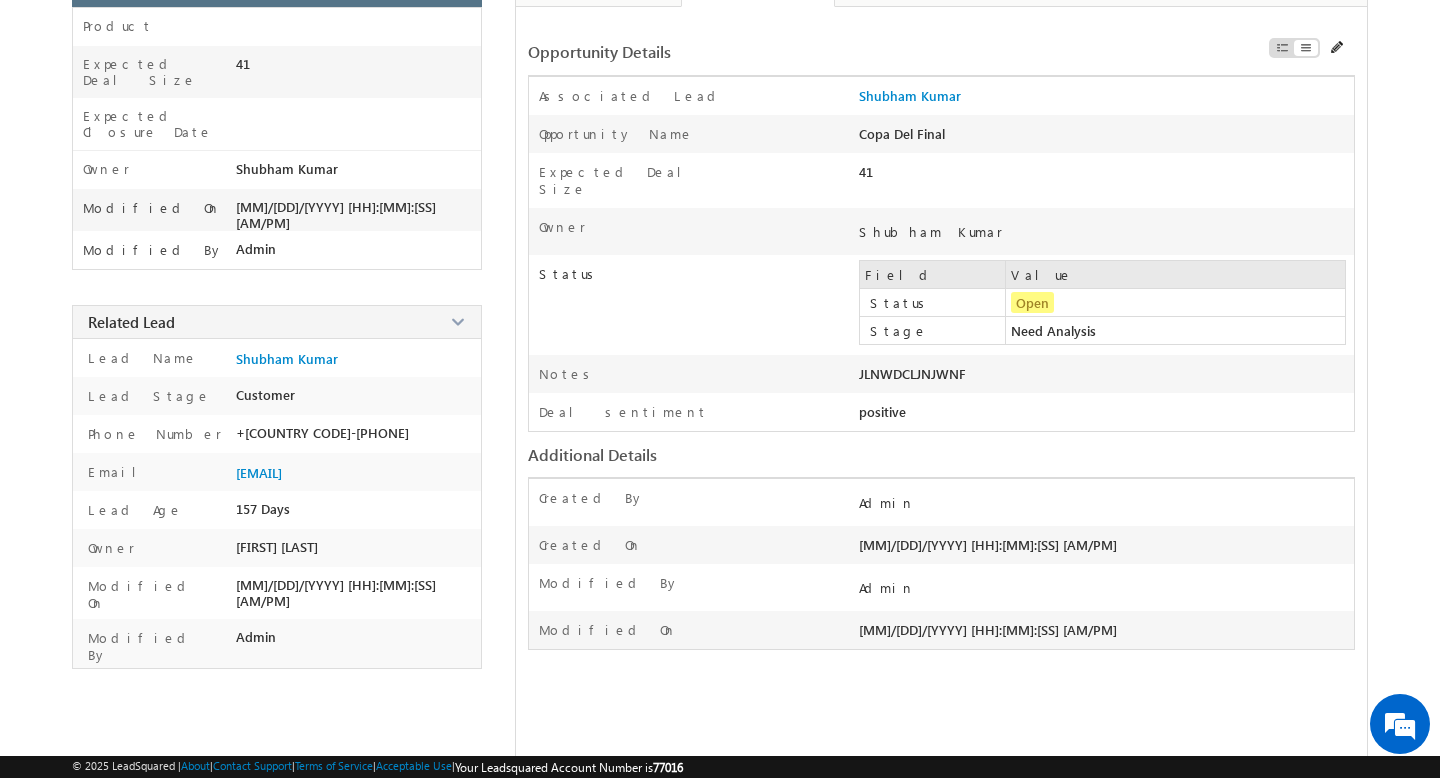 scroll, scrollTop: 0, scrollLeft: 0, axis: both 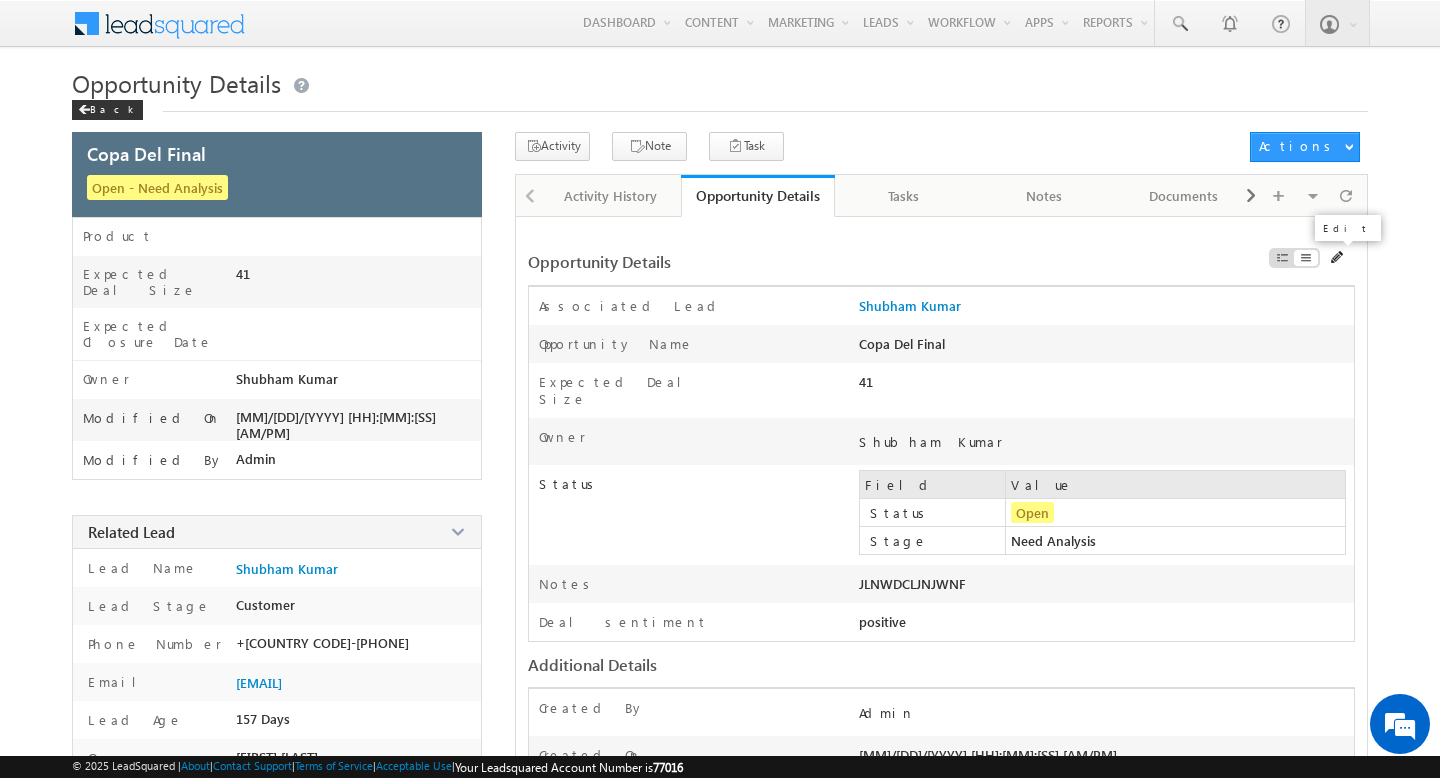 click at bounding box center (1338, 258) 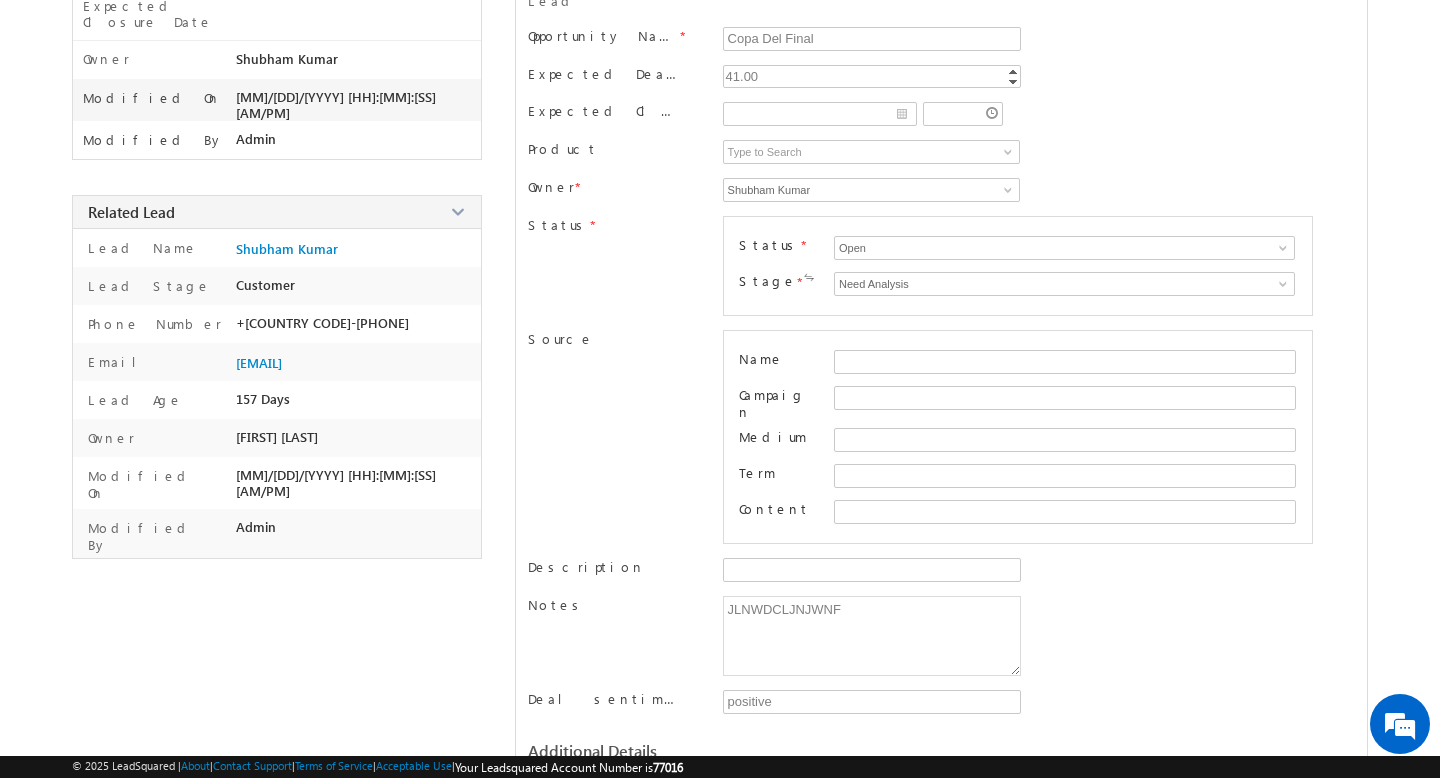 scroll, scrollTop: 0, scrollLeft: 0, axis: both 